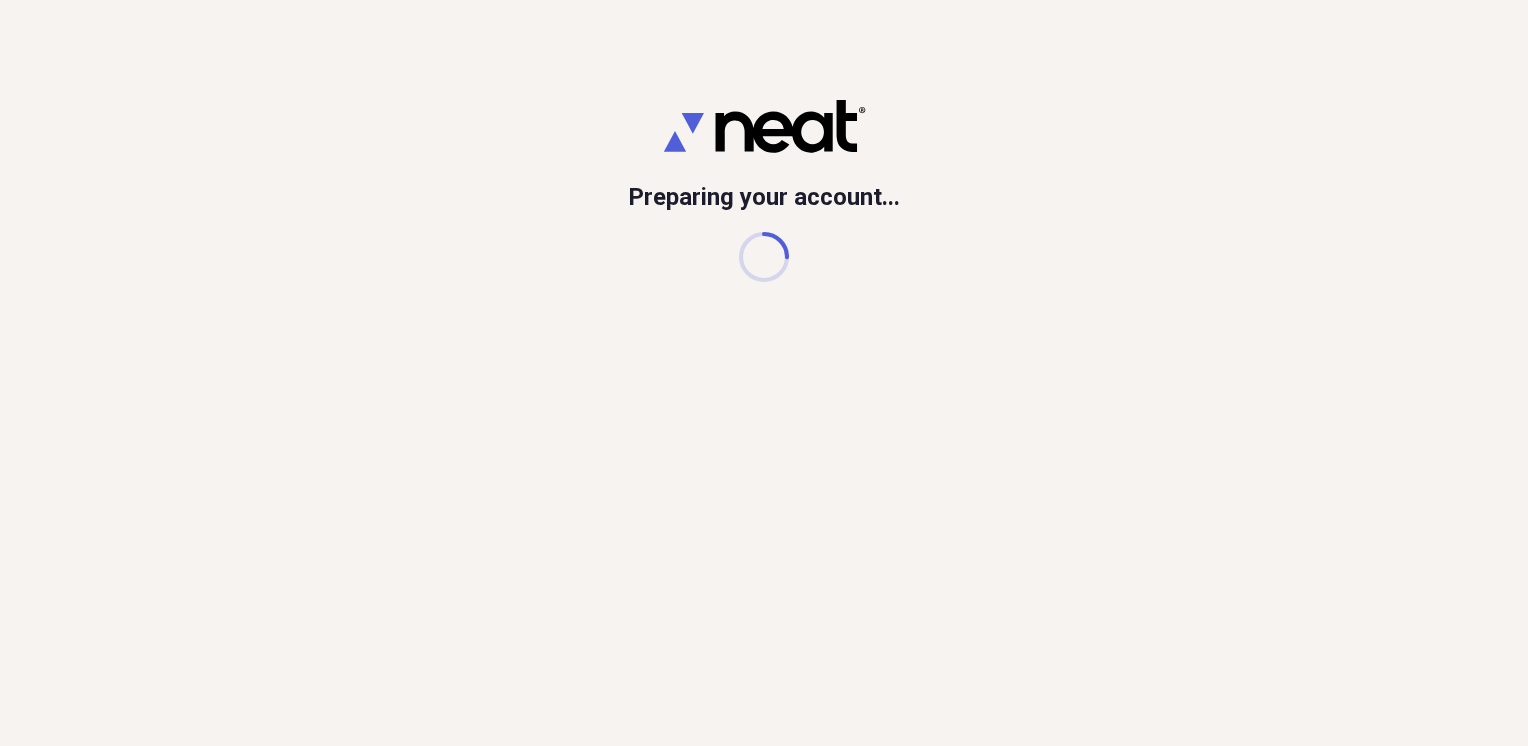 scroll, scrollTop: 0, scrollLeft: 0, axis: both 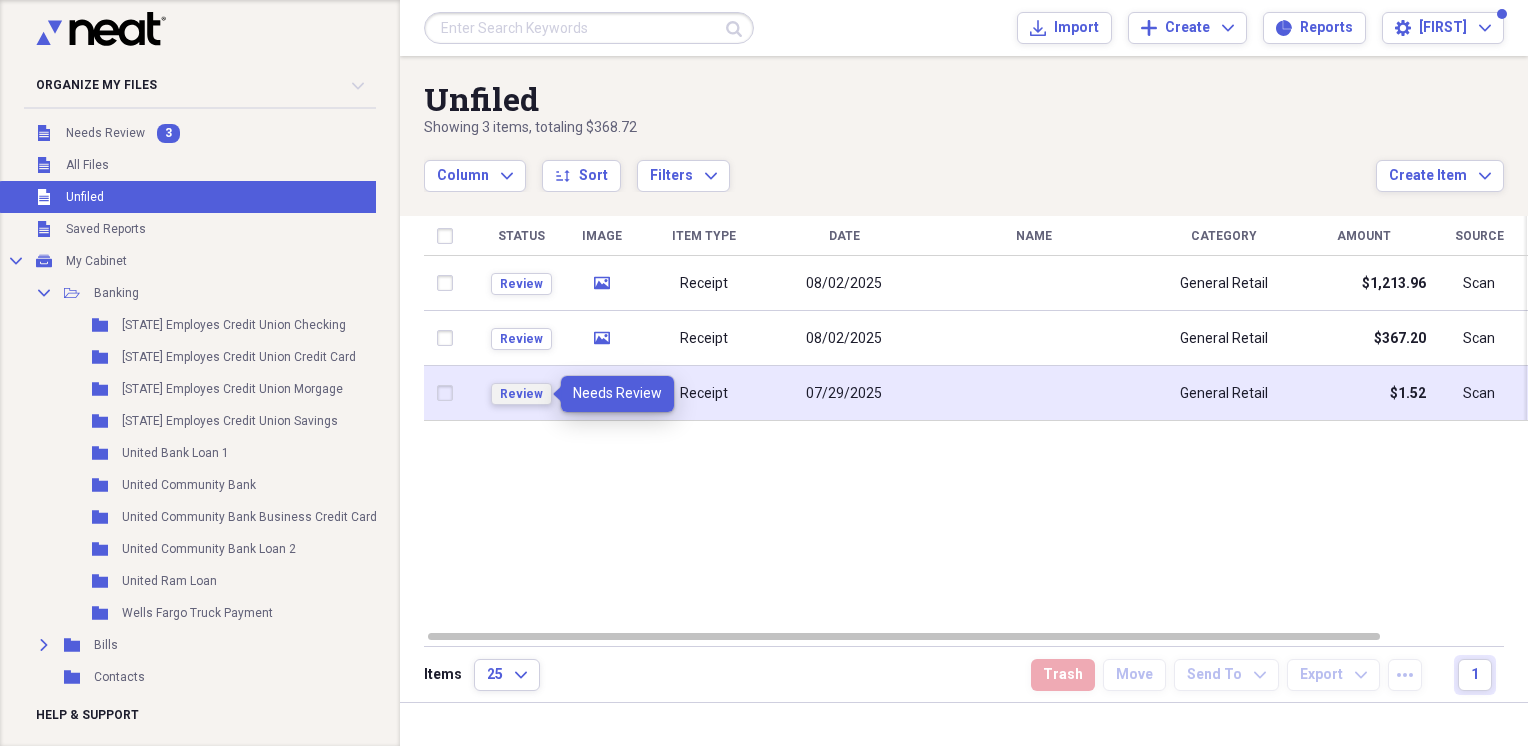 click on "Review" at bounding box center [521, 394] 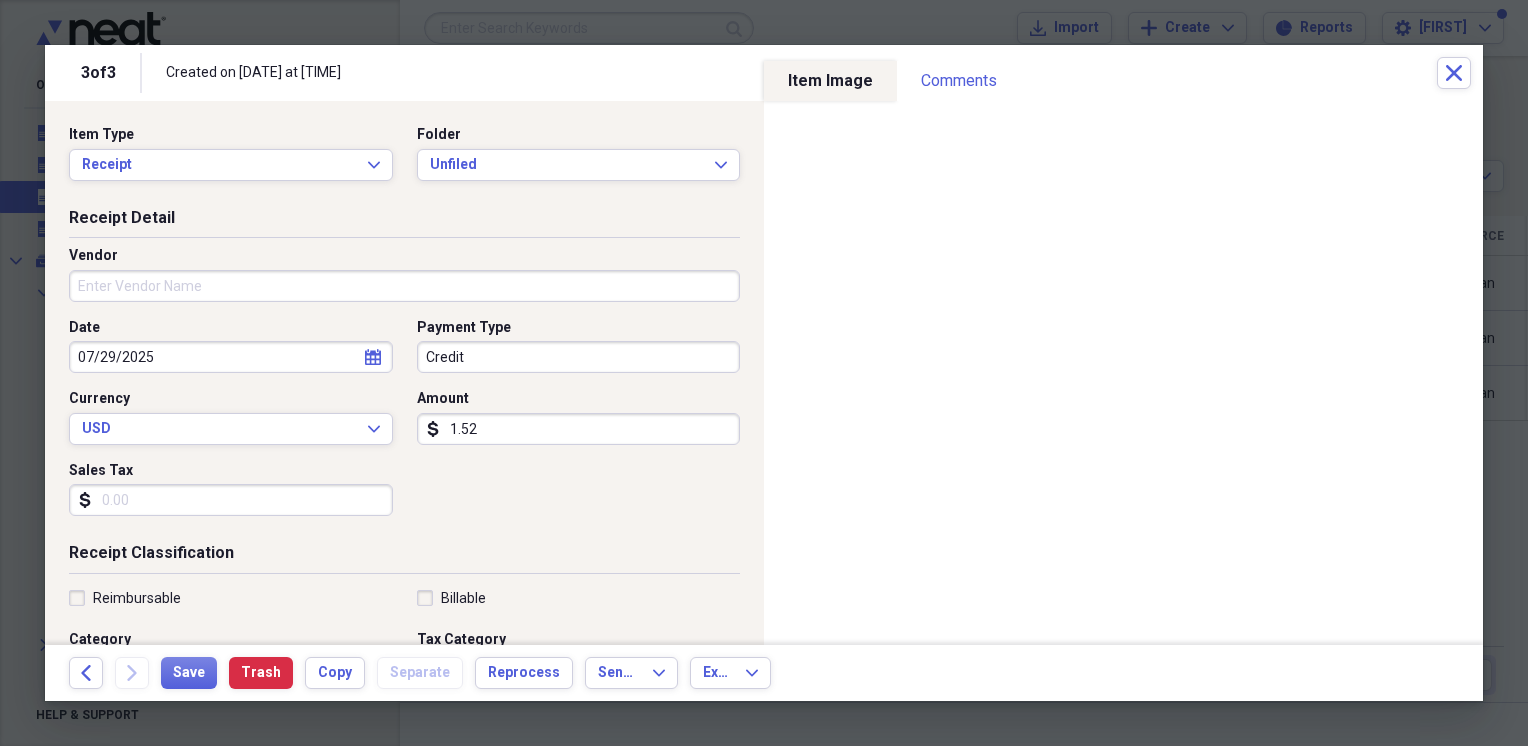 click on "1.52" at bounding box center [579, 429] 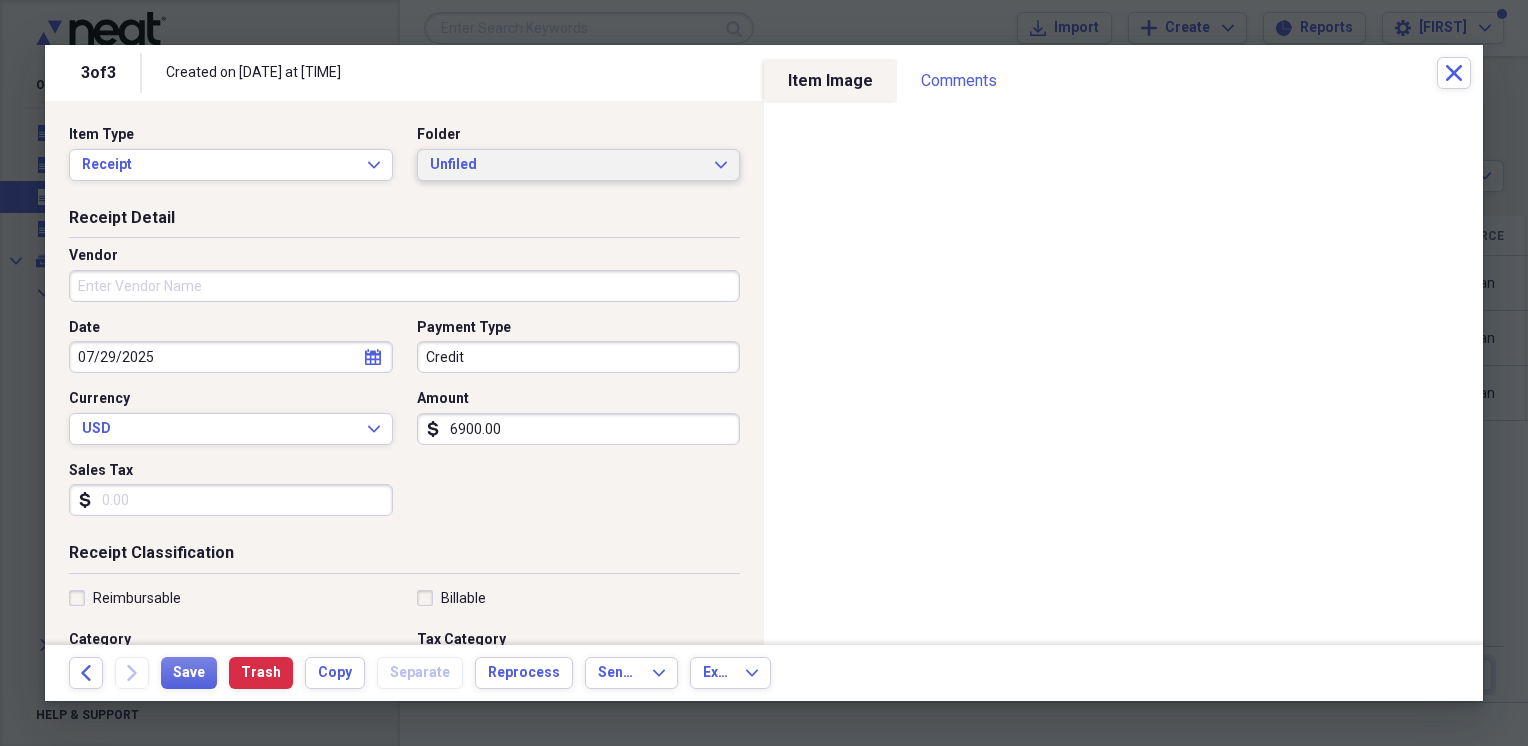 type on "6900.00" 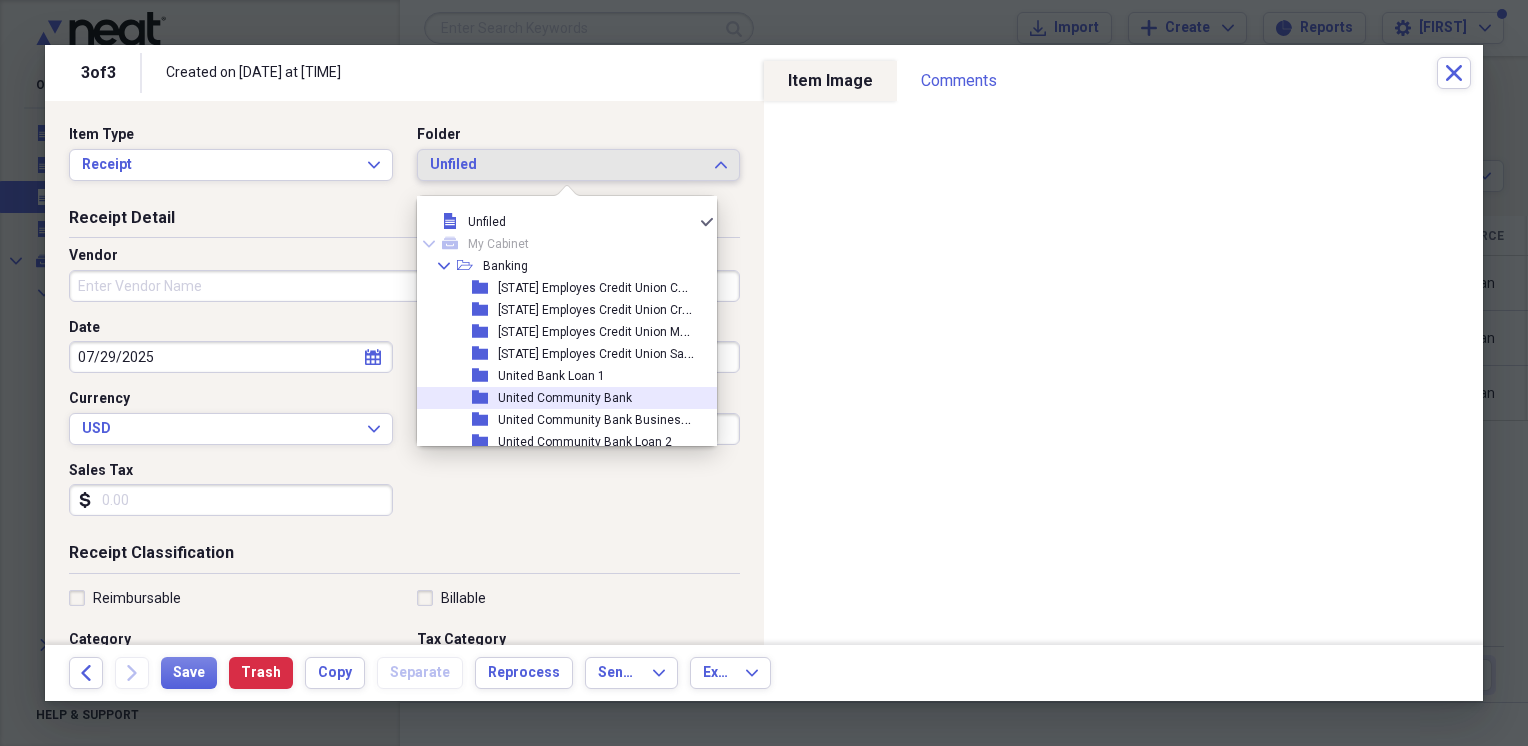 click on "United Community Bank" at bounding box center (565, 398) 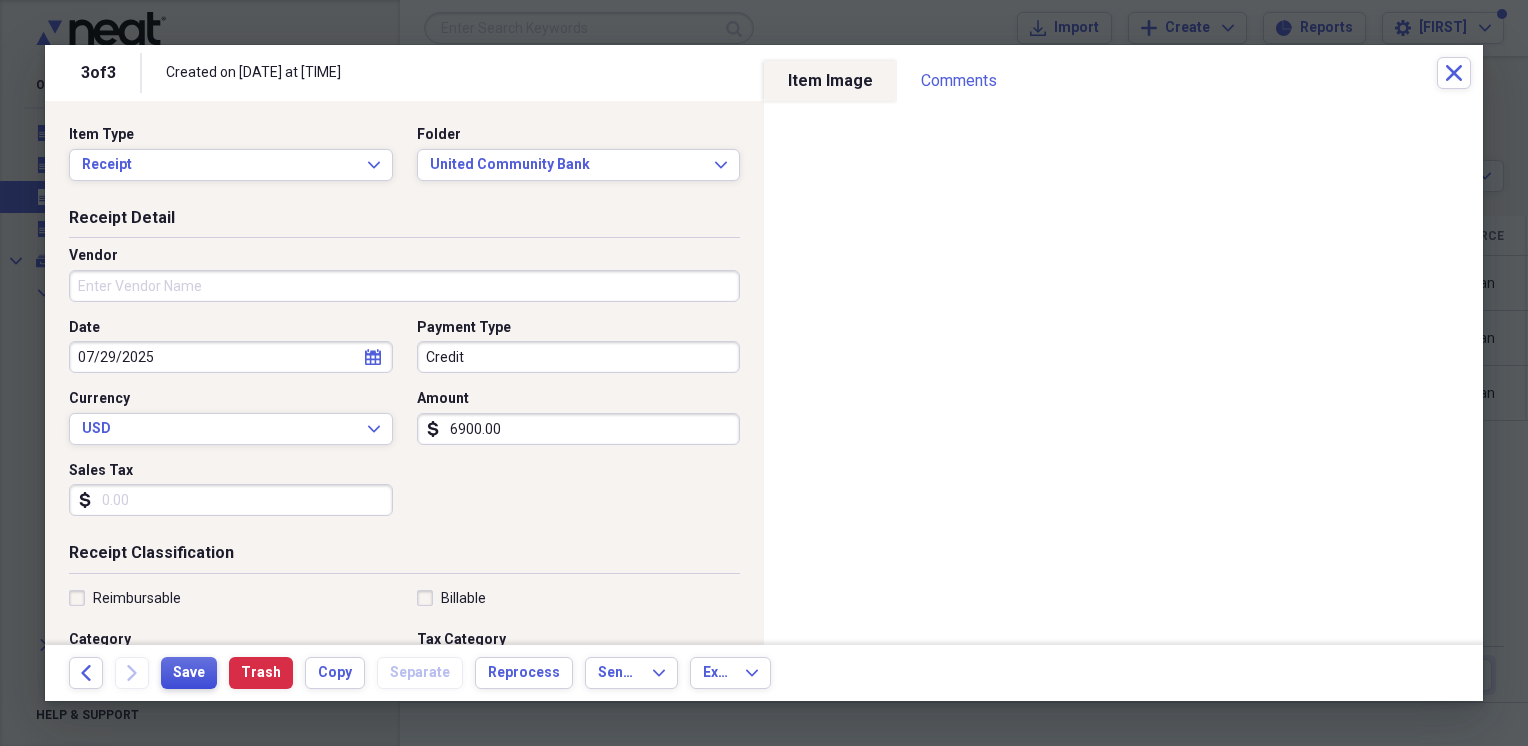 click on "Save" at bounding box center (189, 673) 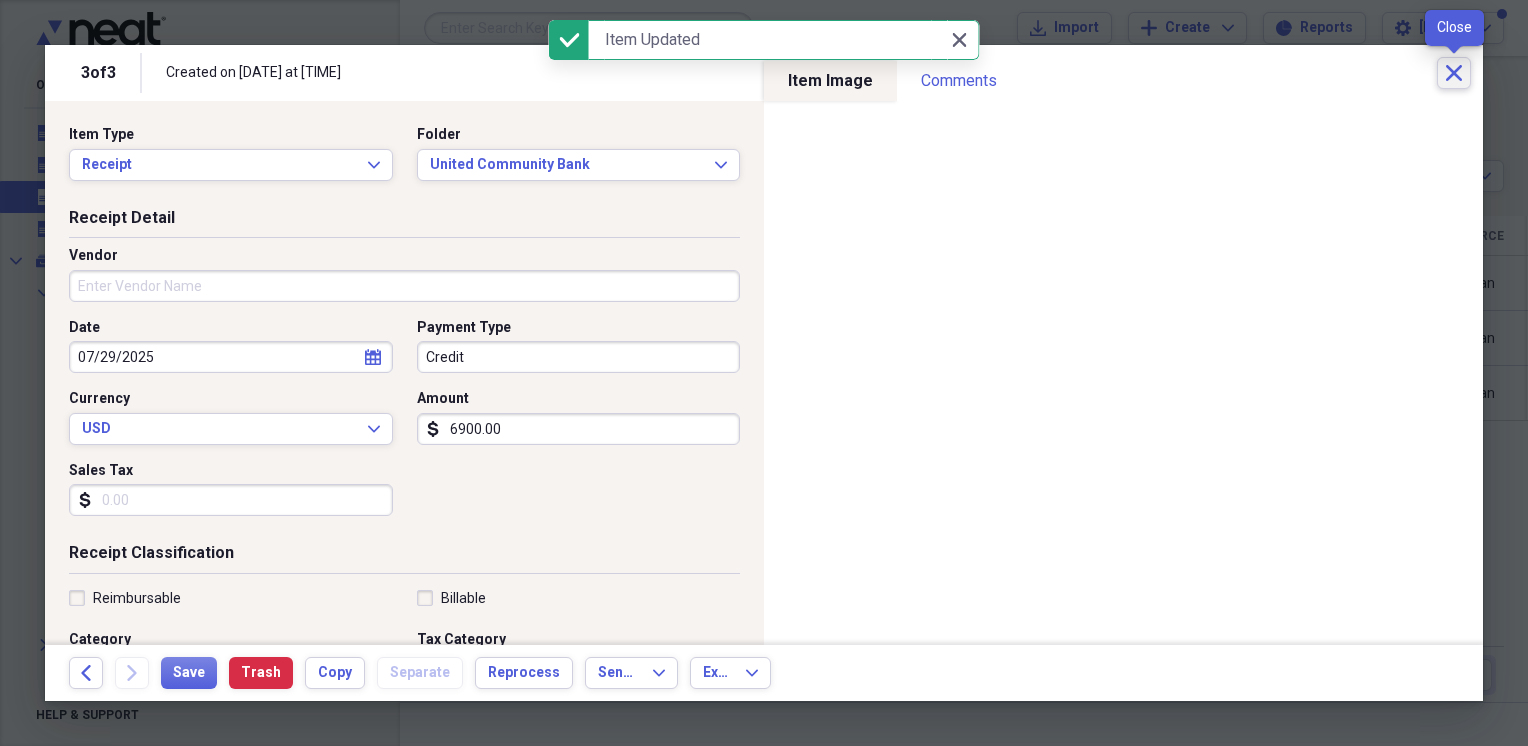 click 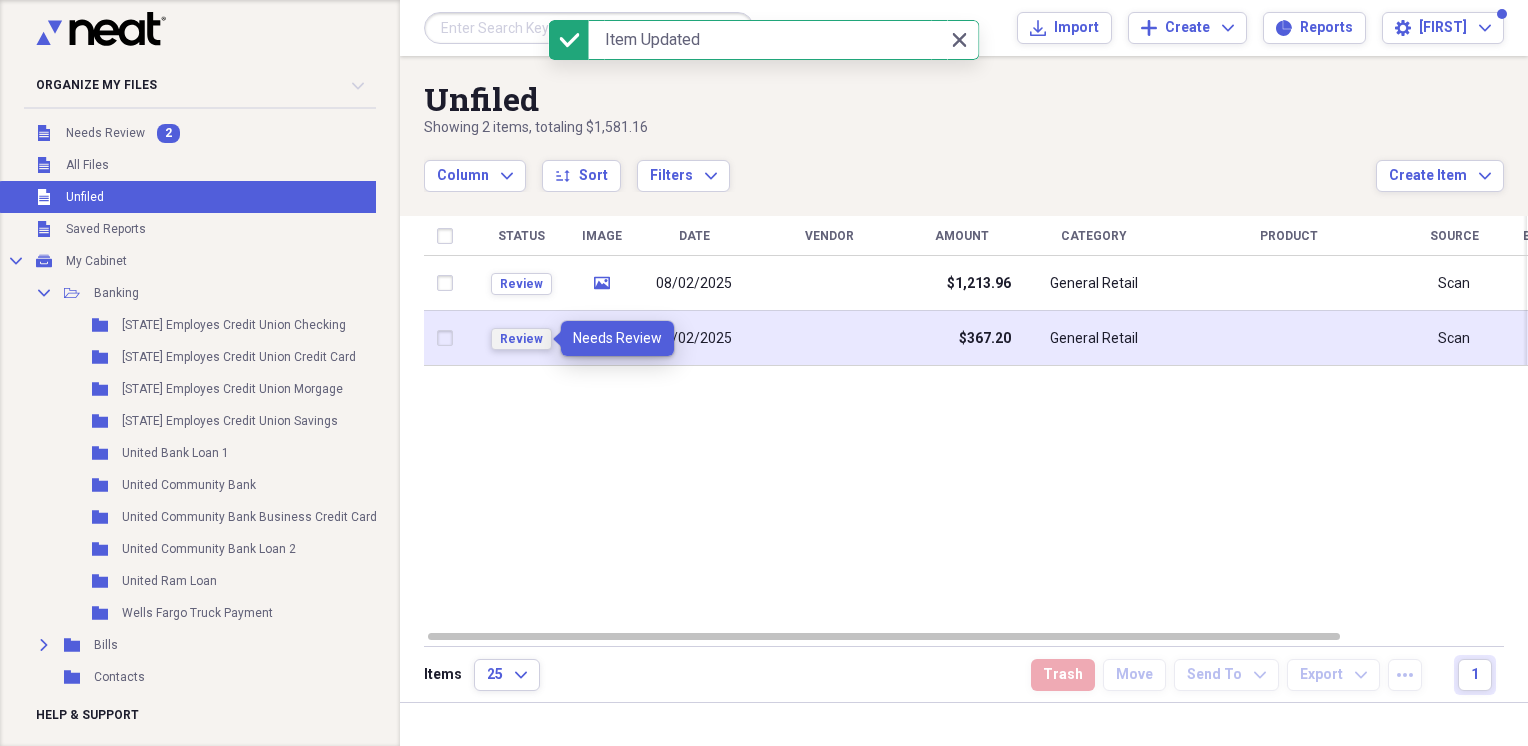 click on "Review" at bounding box center (521, 339) 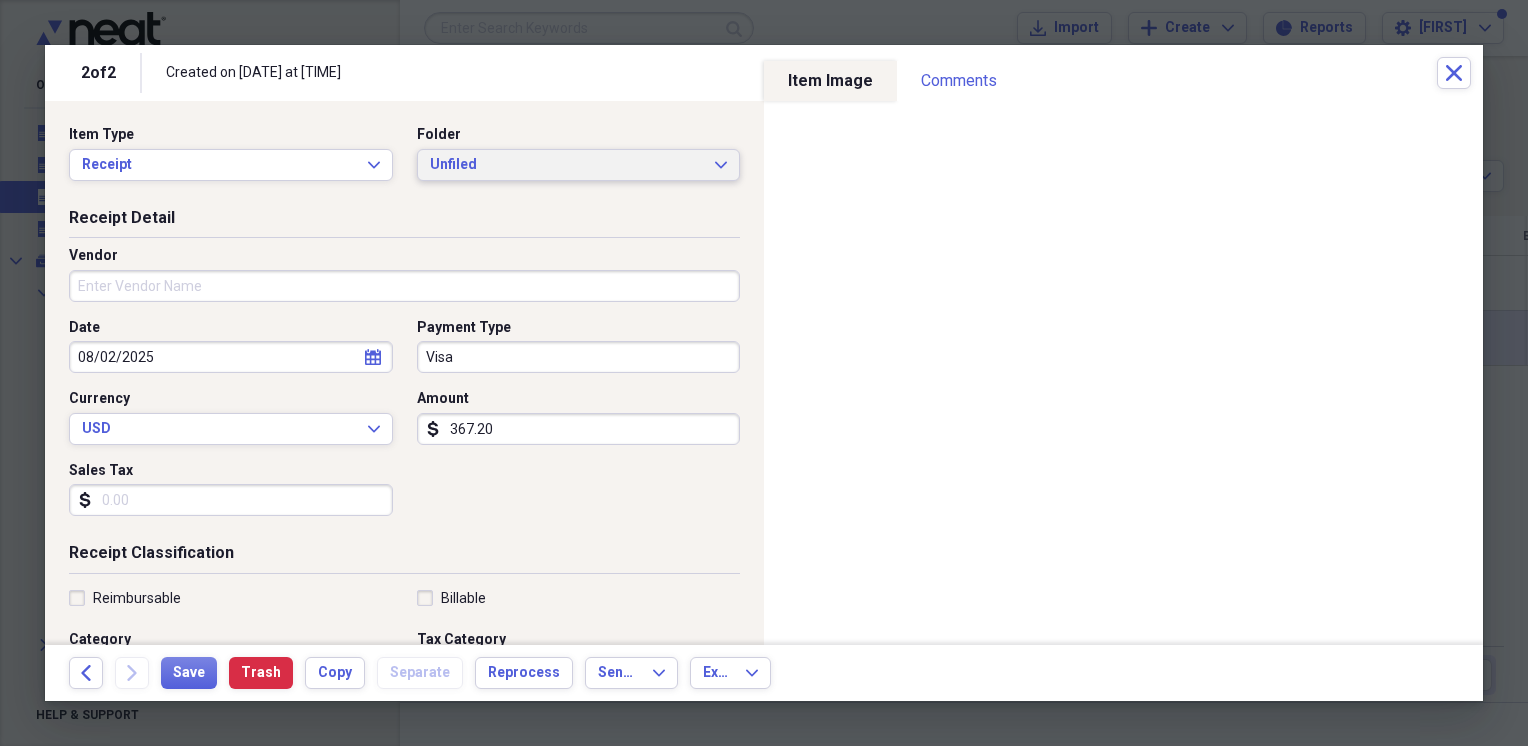 click on "Unfiled Expand" at bounding box center (579, 165) 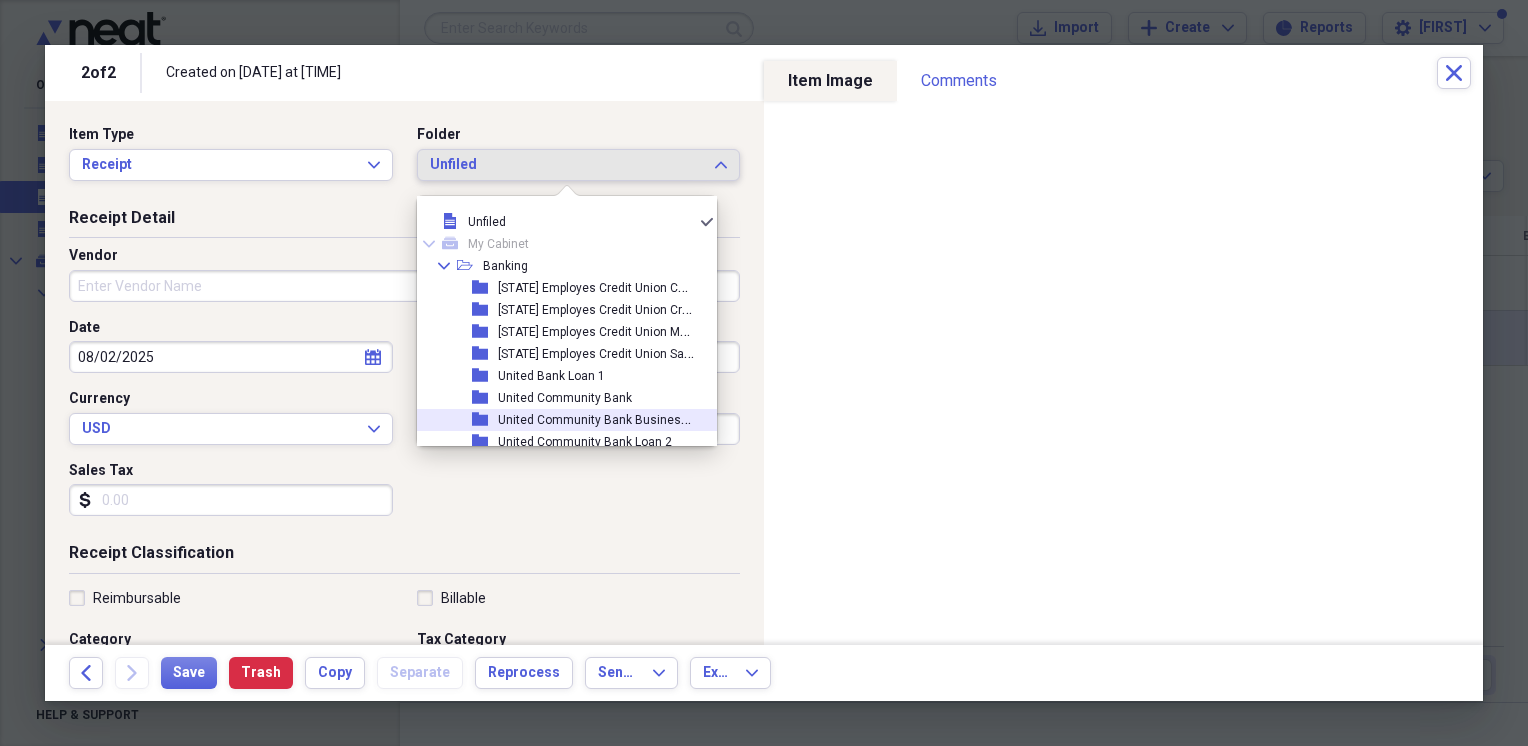 click on "United Community Bank Business Credit Card" at bounding box center (625, 418) 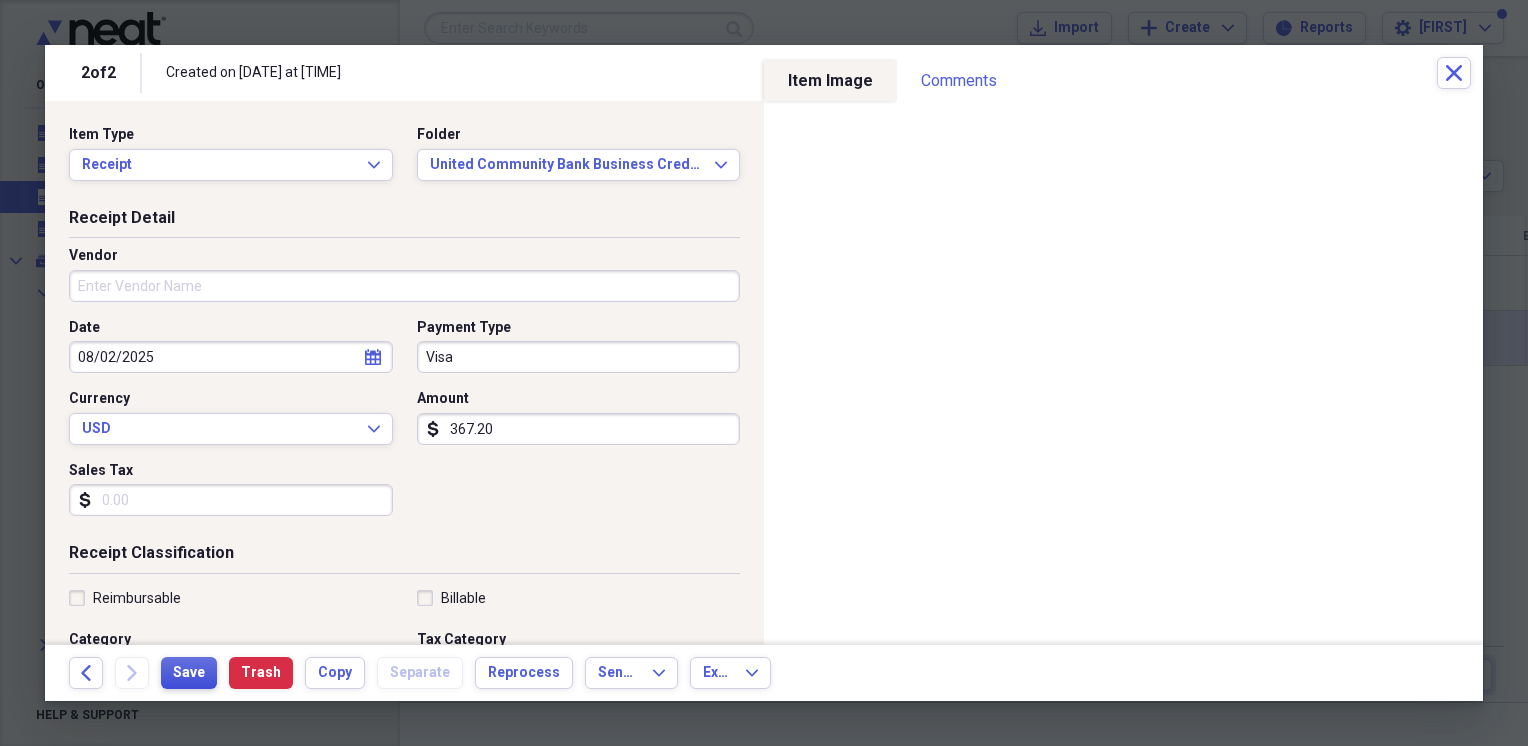 click on "Save" at bounding box center [189, 673] 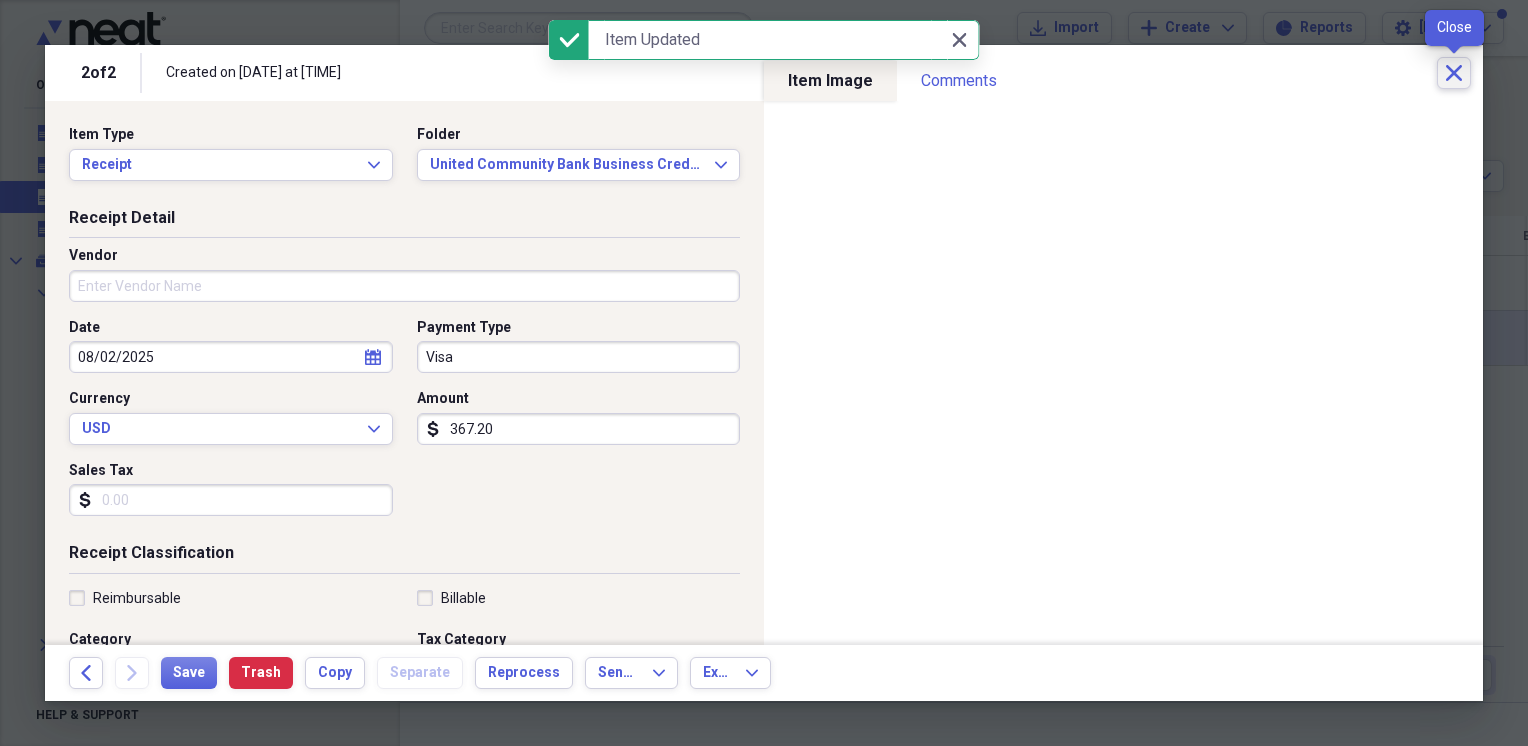 click 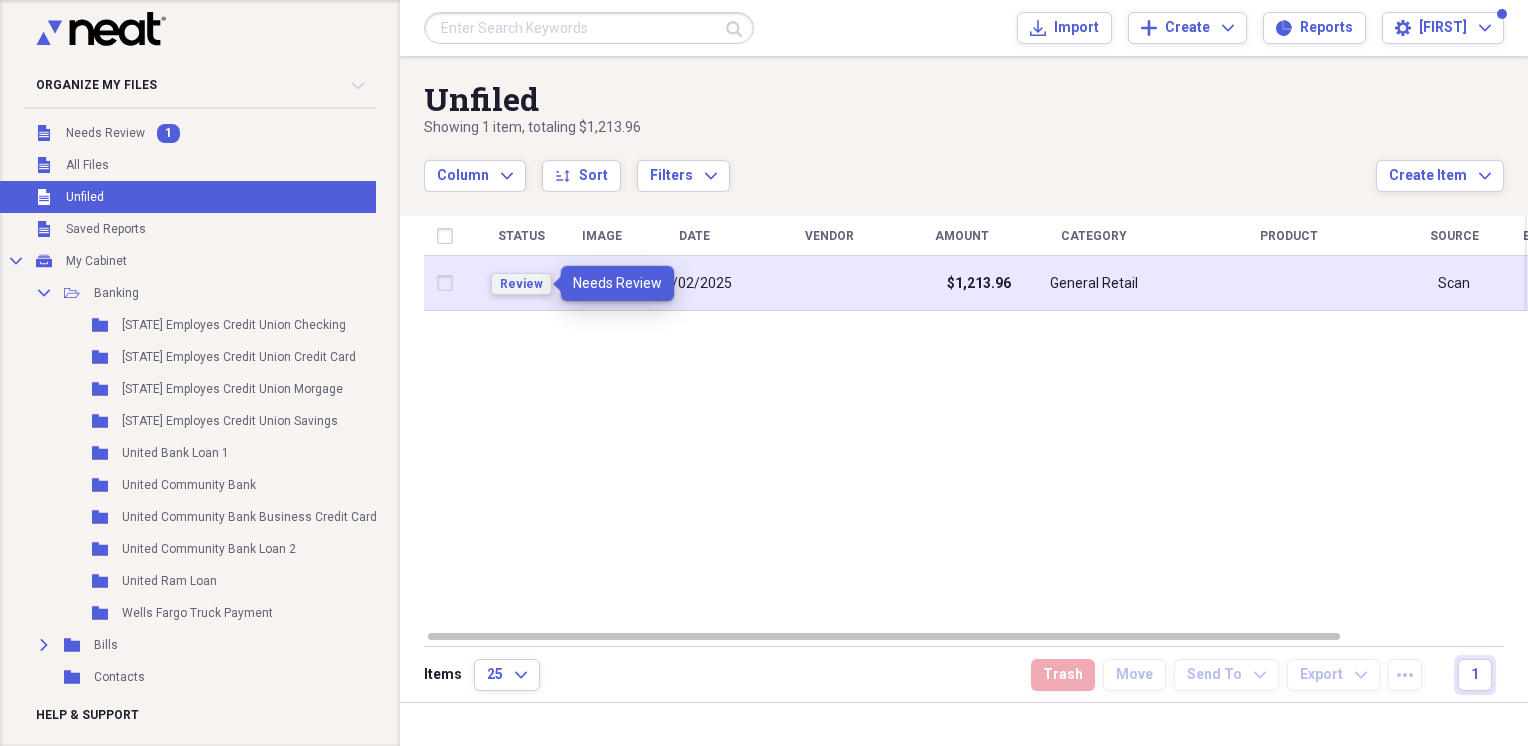 click on "Review" at bounding box center [521, 284] 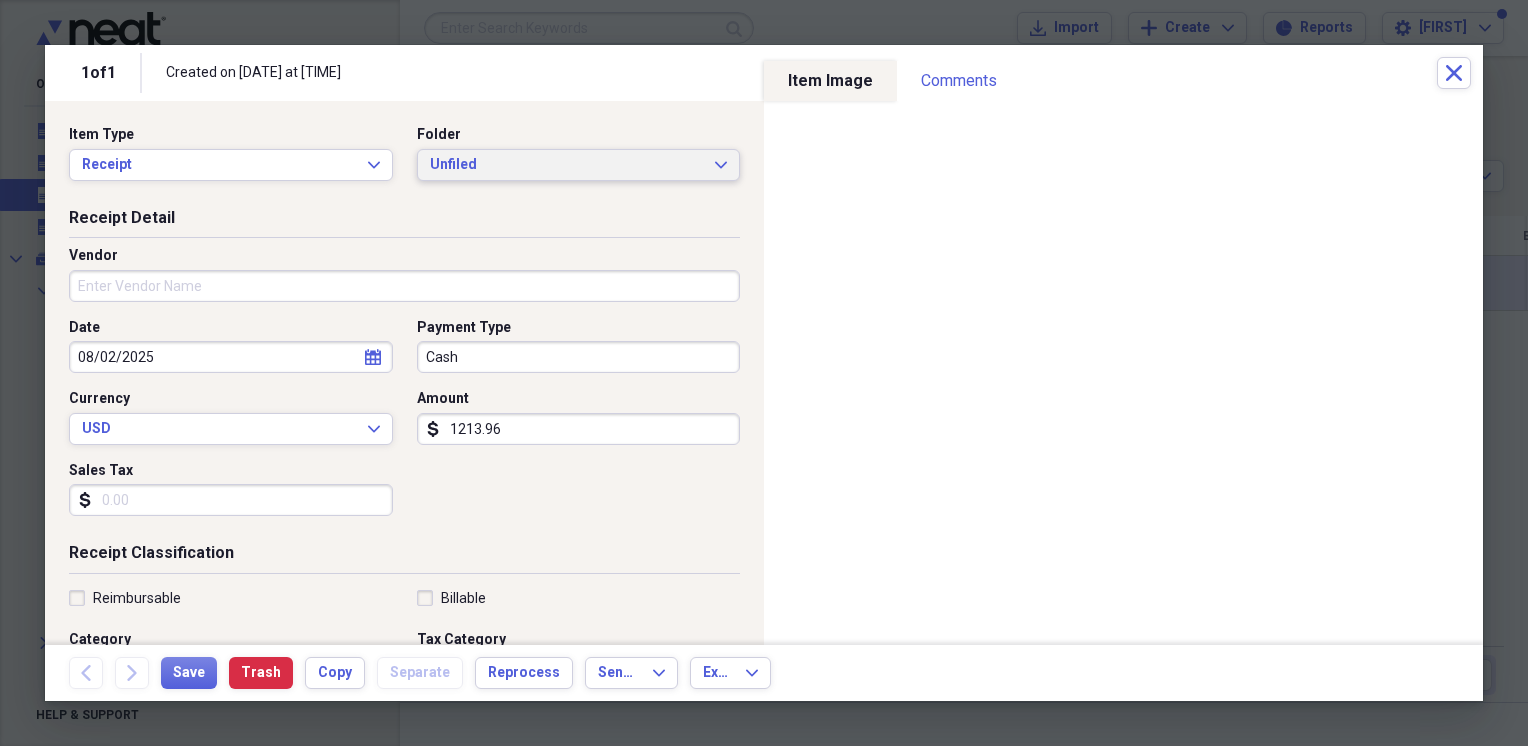click on "Expand" 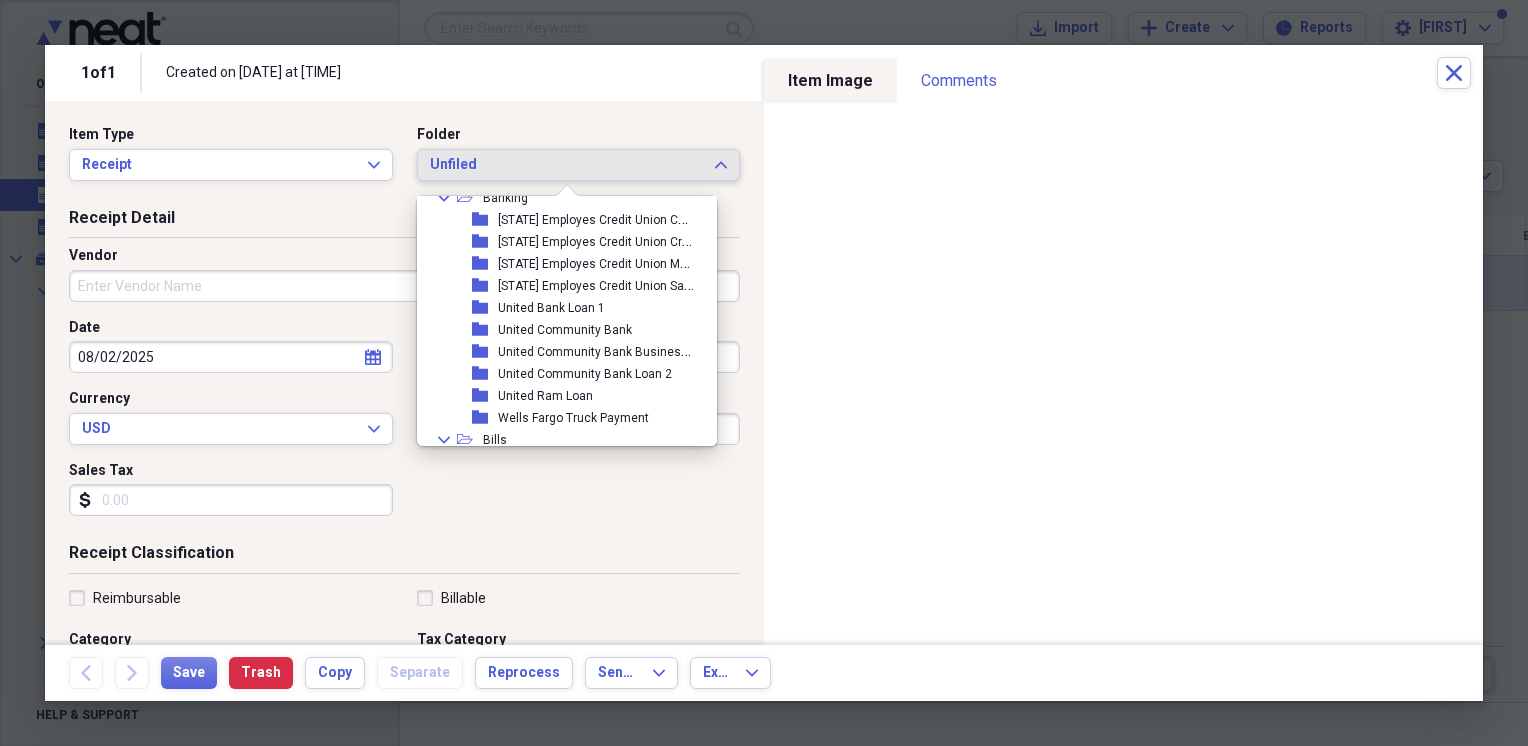 scroll, scrollTop: 100, scrollLeft: 0, axis: vertical 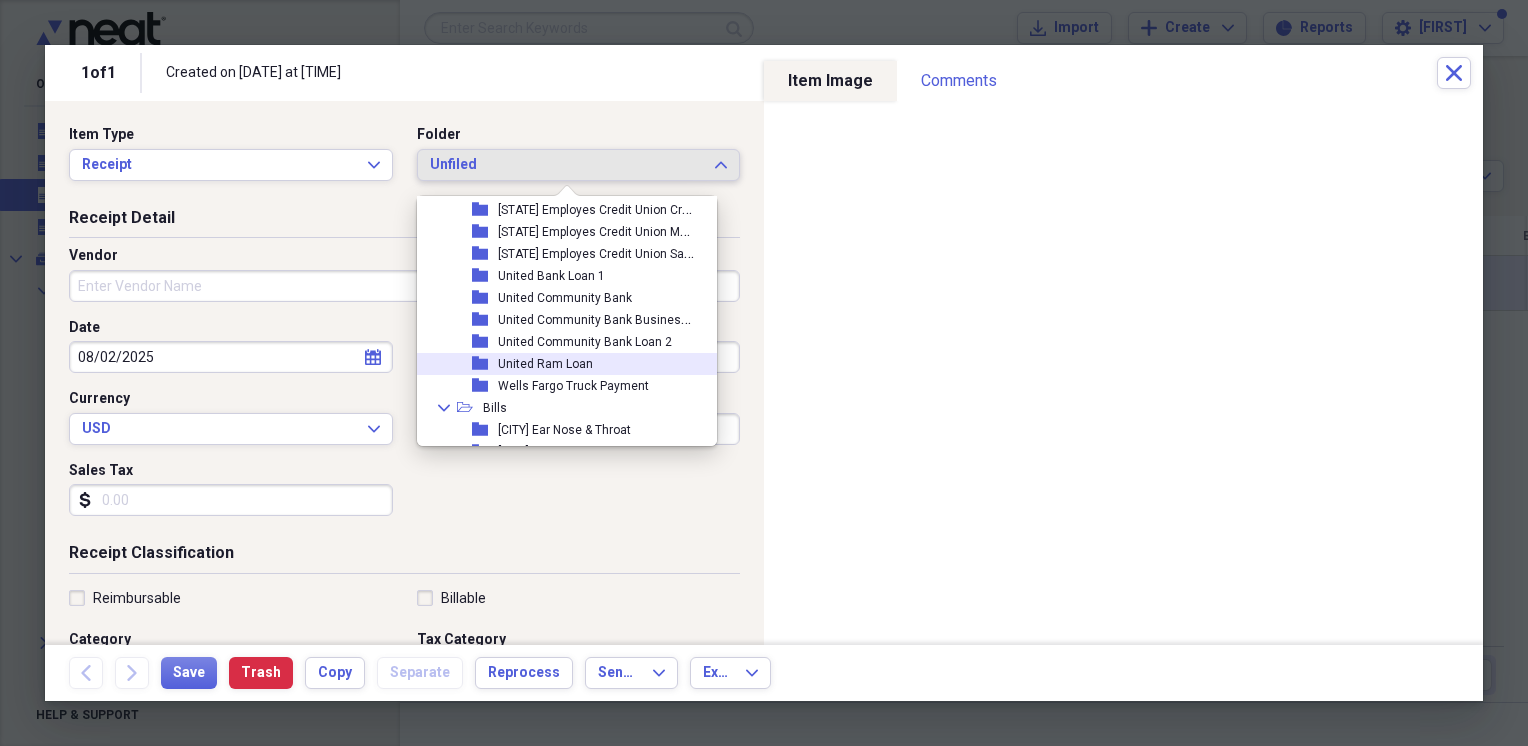 click on "United Ram Loan" at bounding box center (545, 364) 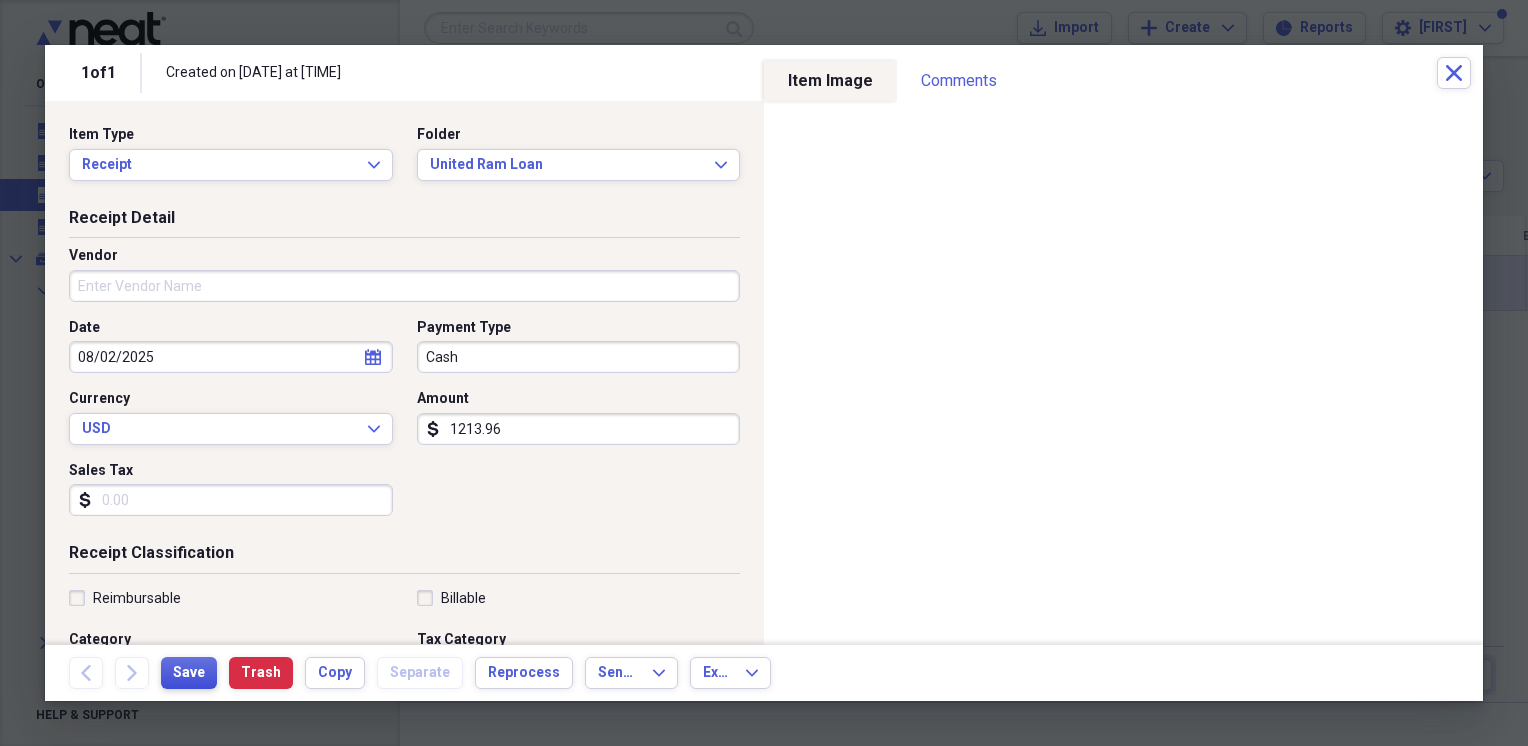 click on "Save" at bounding box center (189, 673) 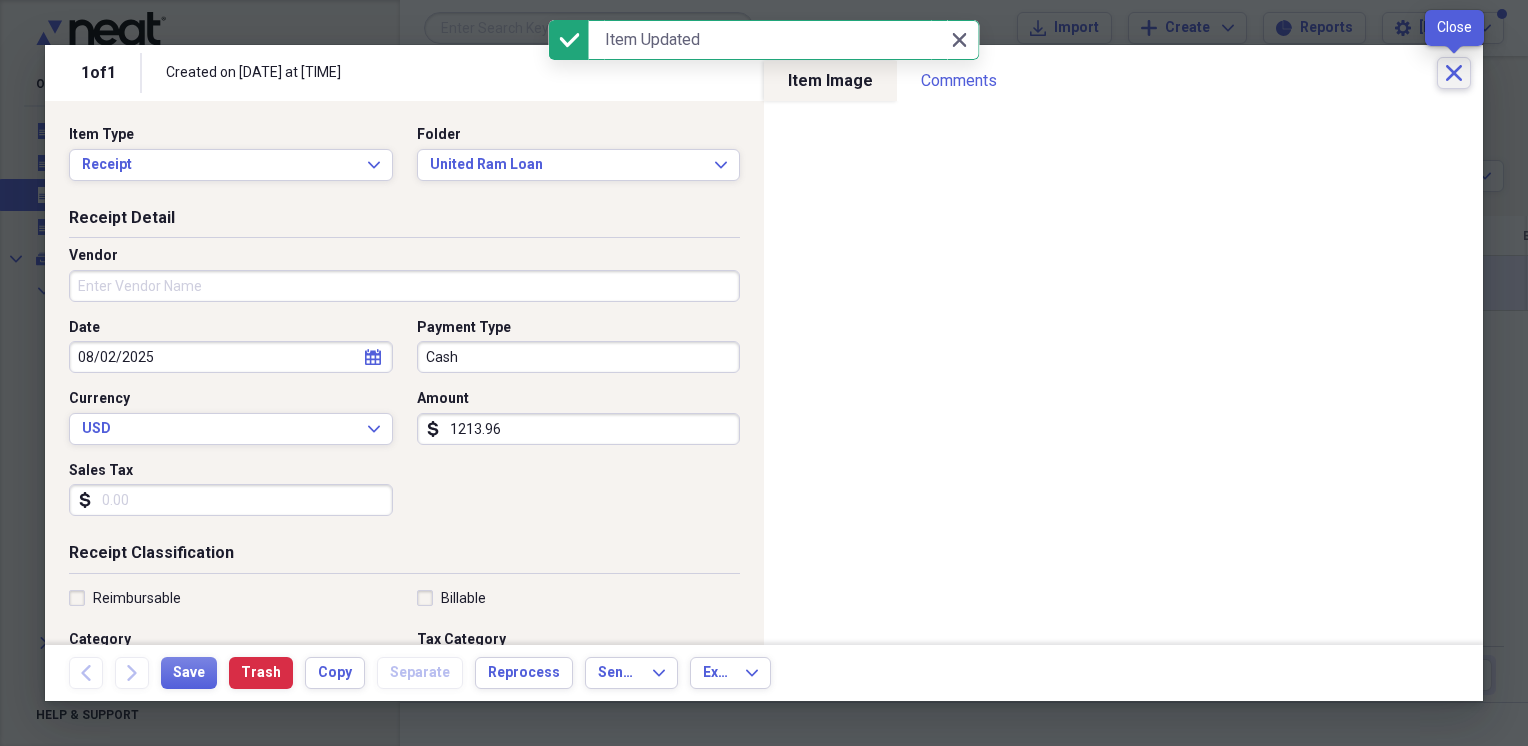 click 